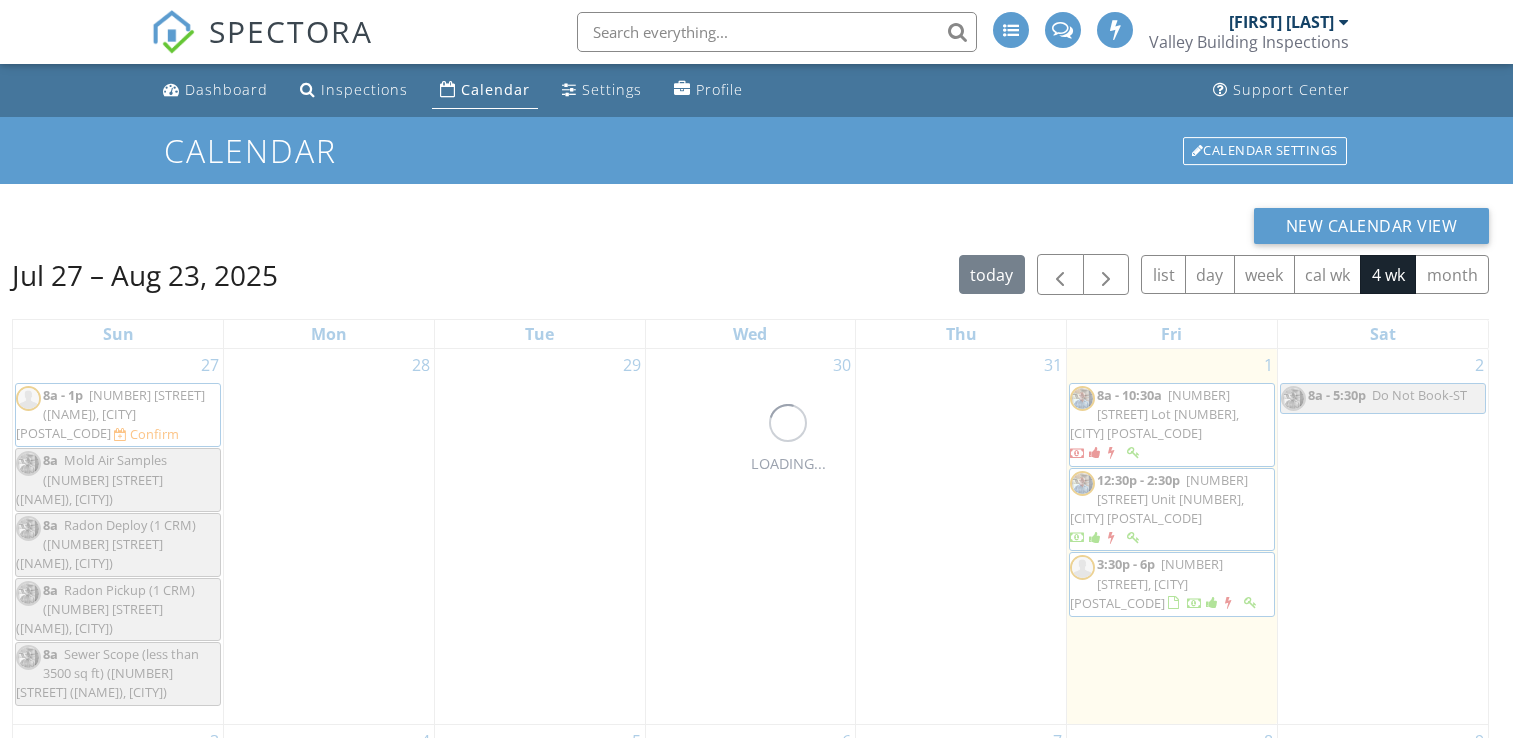 scroll, scrollTop: 0, scrollLeft: 0, axis: both 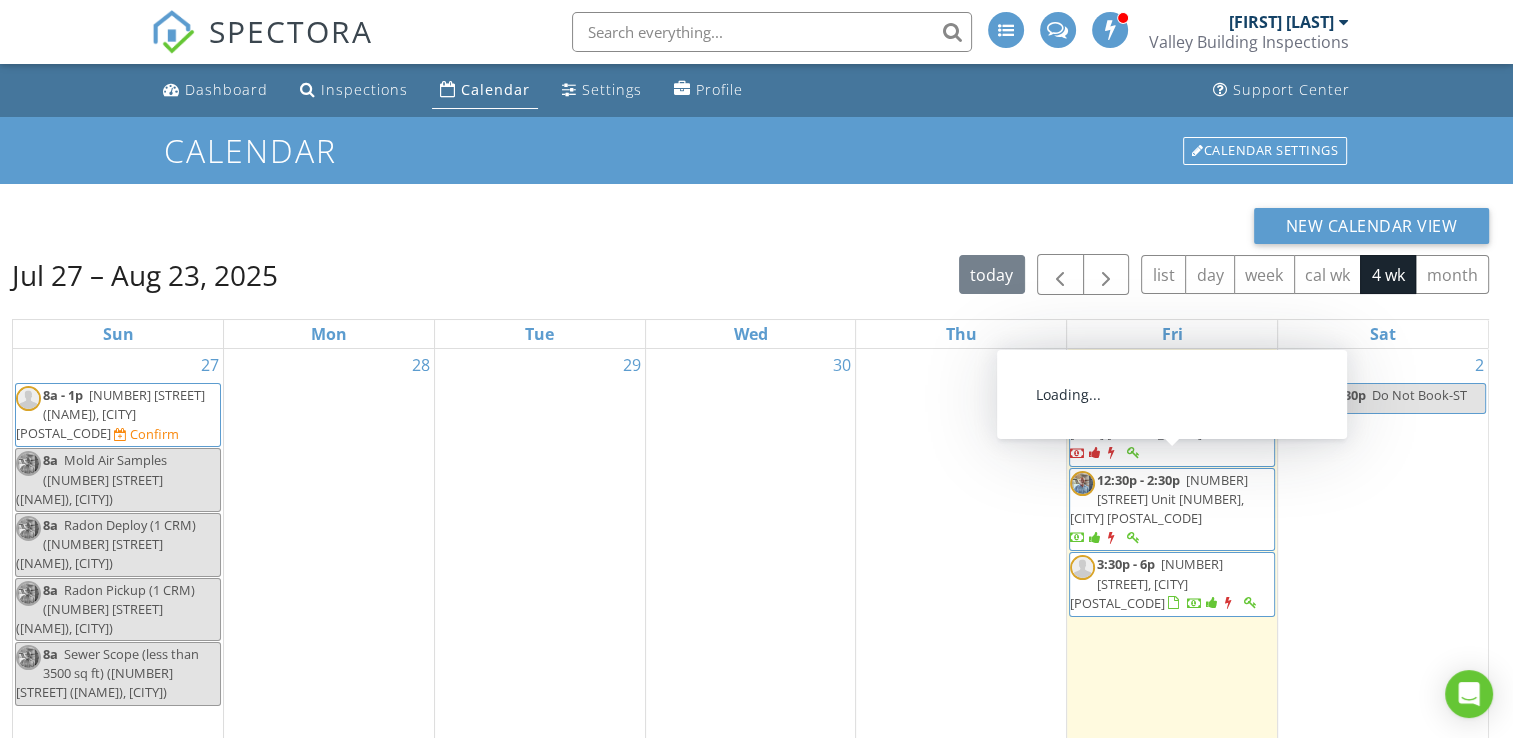 click on "[NUMBER] [STREET] Unit [NUMBER], [CITY] [POSTAL_CODE]" at bounding box center [1159, 499] 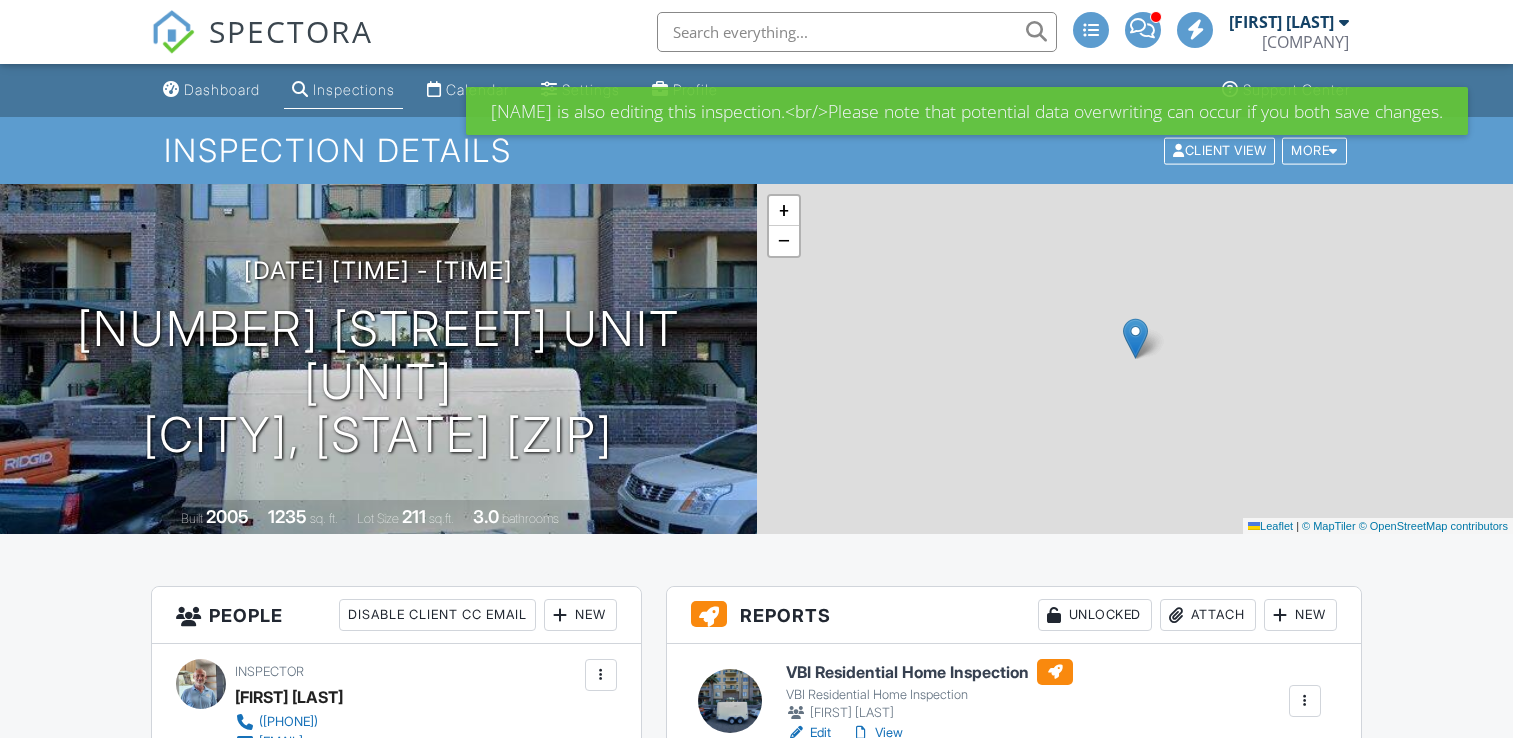 scroll, scrollTop: 0, scrollLeft: 0, axis: both 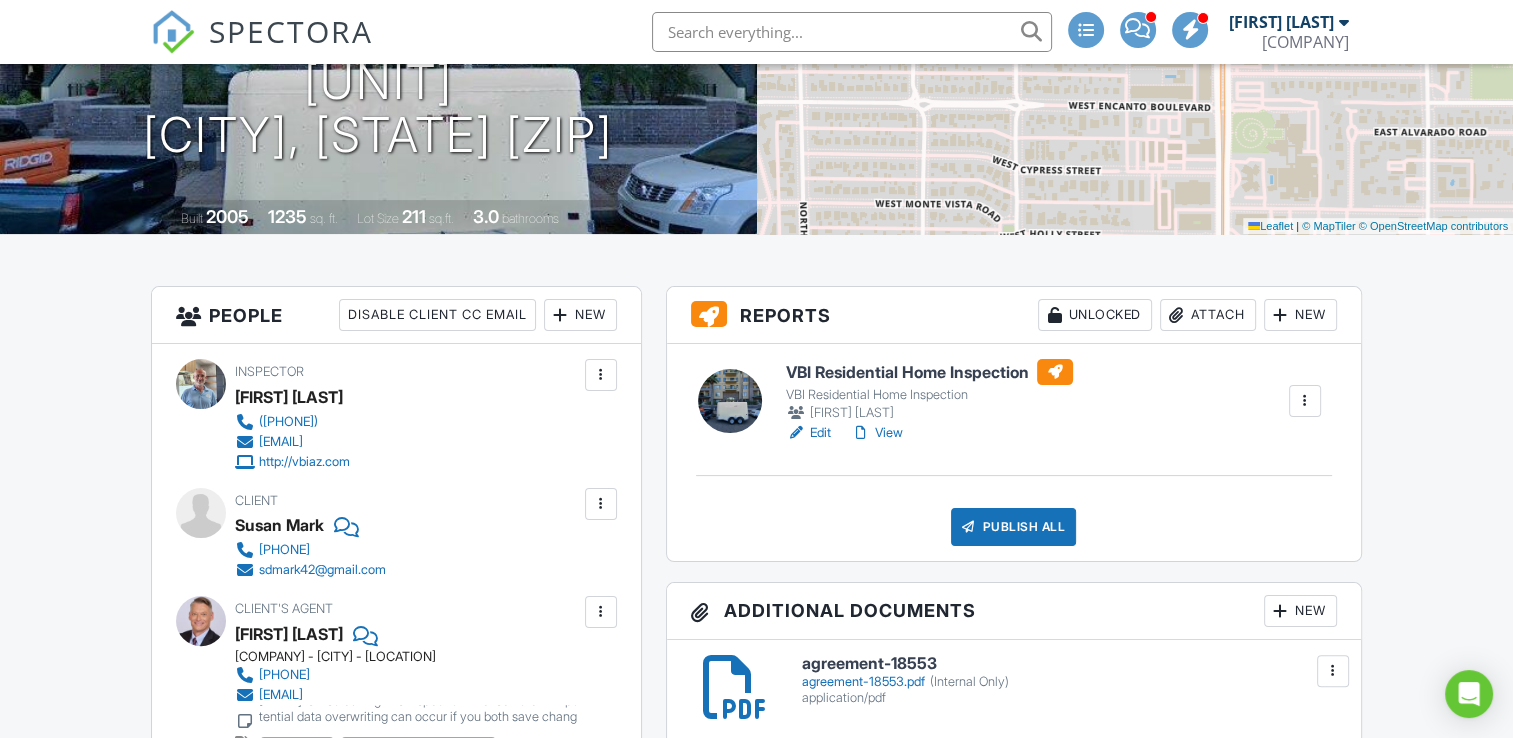 click on "View" at bounding box center [877, 433] 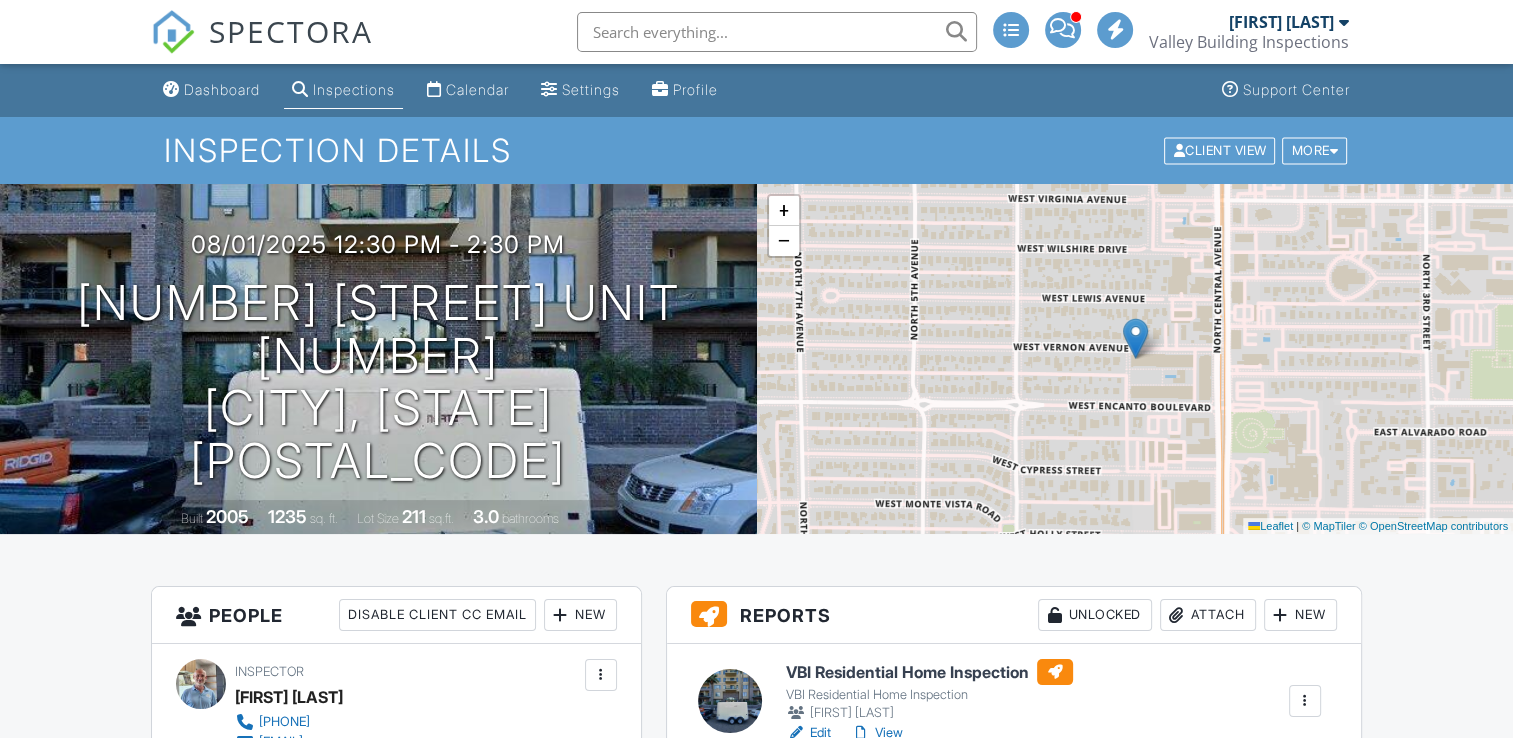 scroll, scrollTop: 200, scrollLeft: 0, axis: vertical 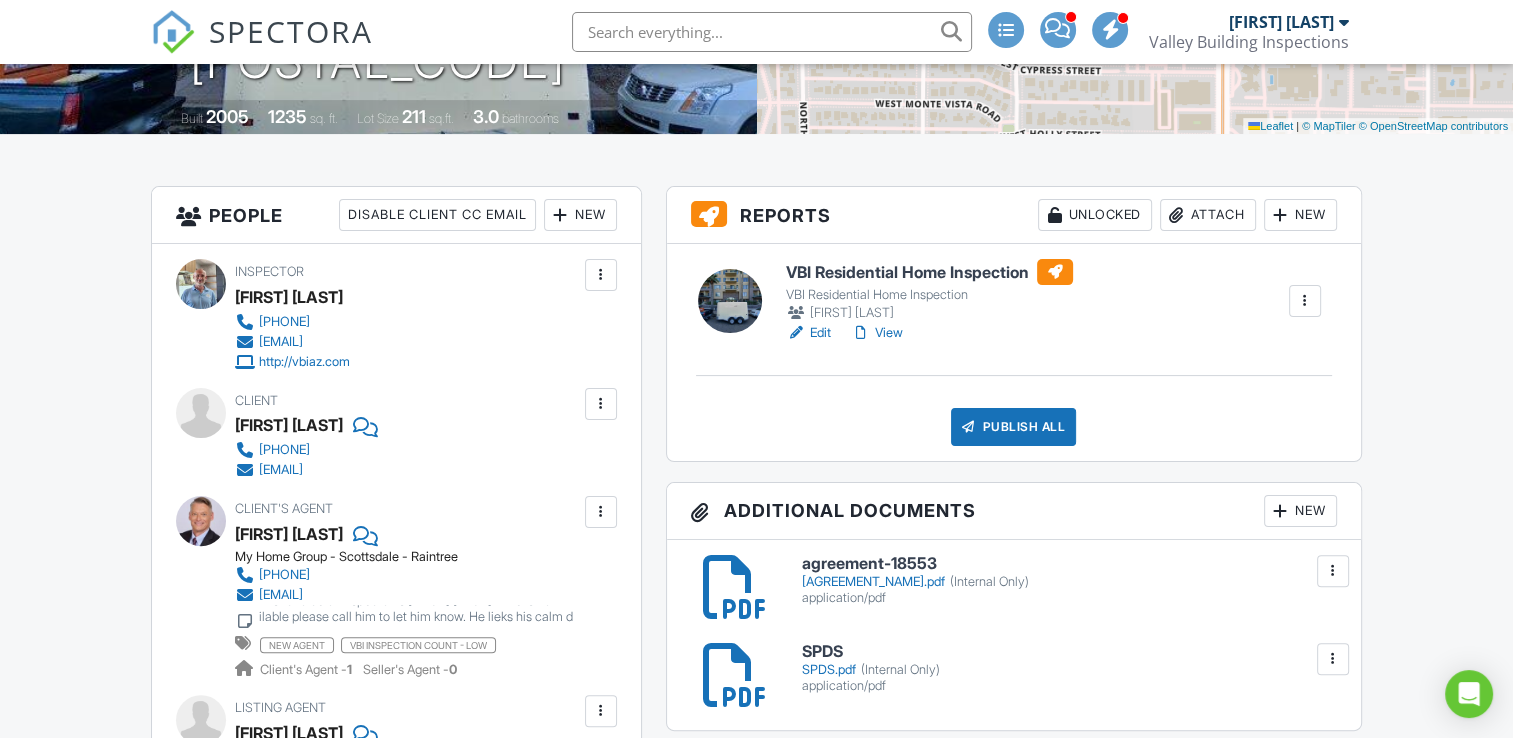click on "View" at bounding box center (877, 333) 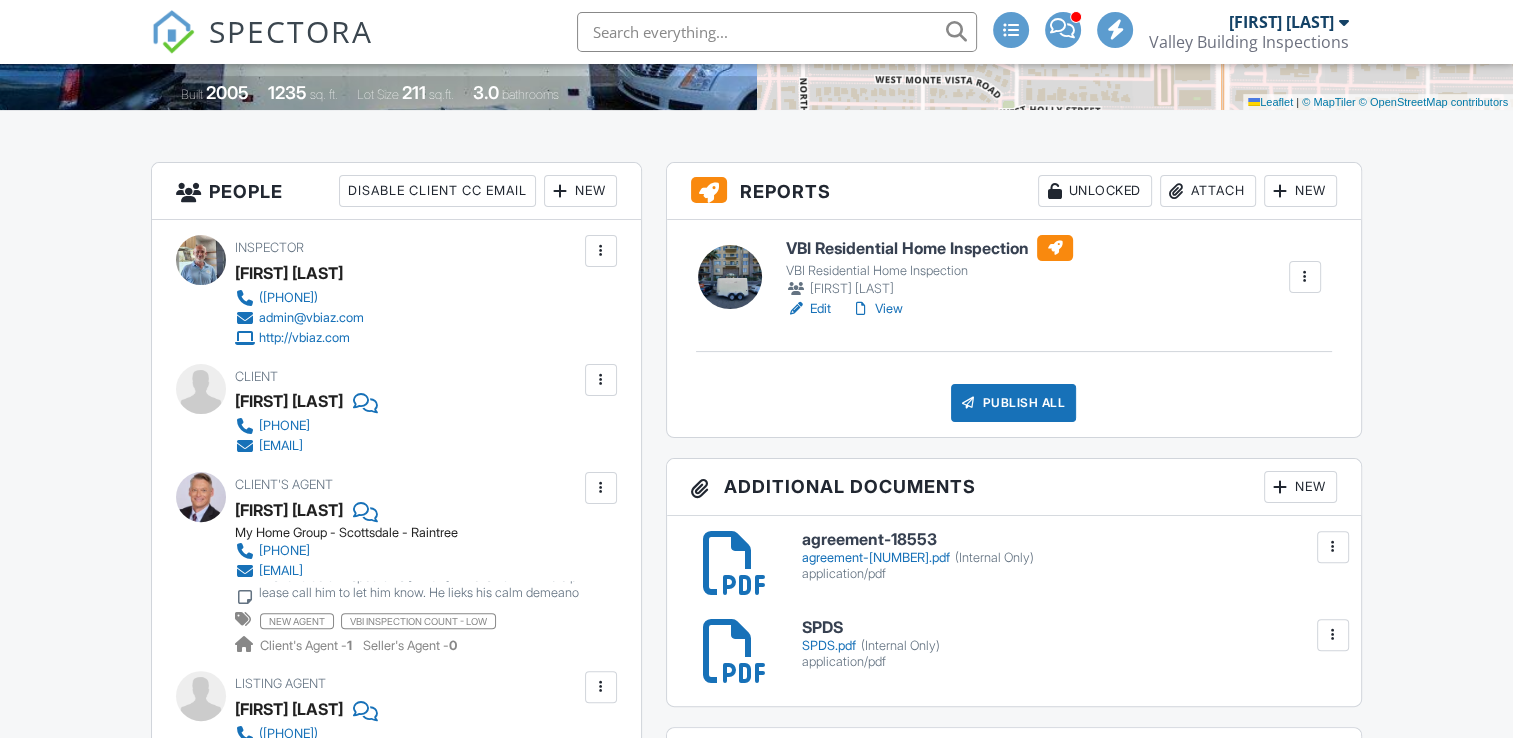 scroll, scrollTop: 424, scrollLeft: 0, axis: vertical 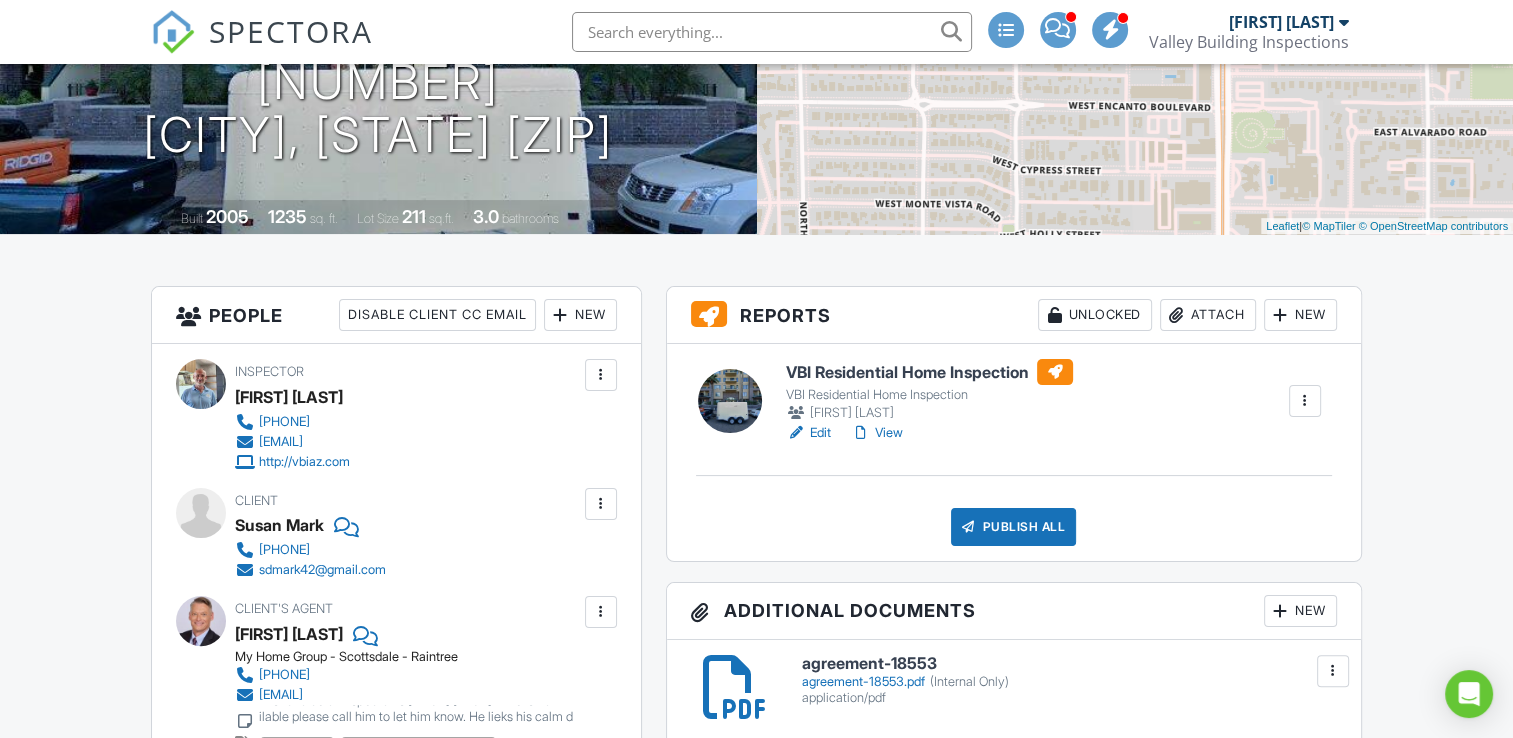 click on "View" at bounding box center (877, 433) 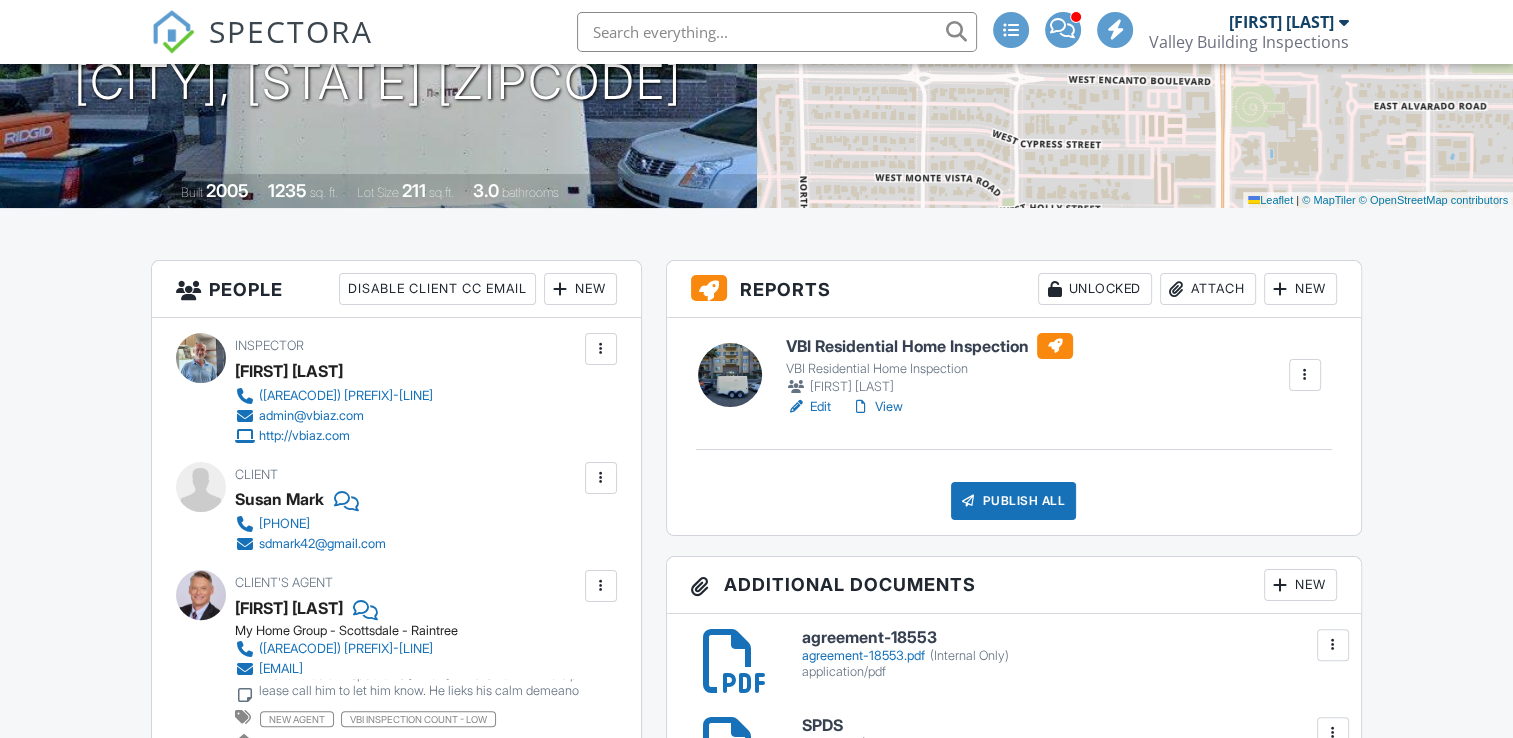 scroll, scrollTop: 326, scrollLeft: 0, axis: vertical 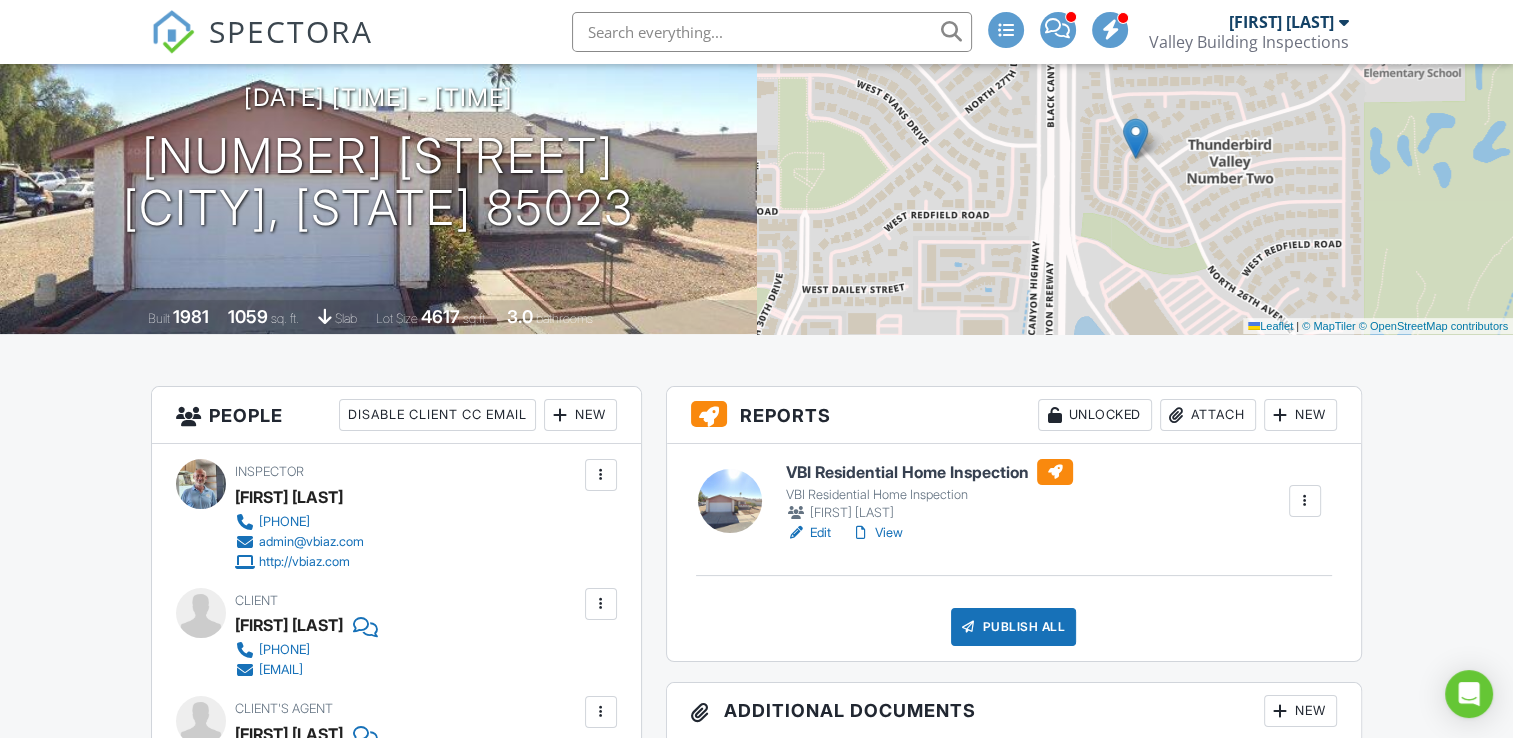 click on "View" at bounding box center [877, 533] 